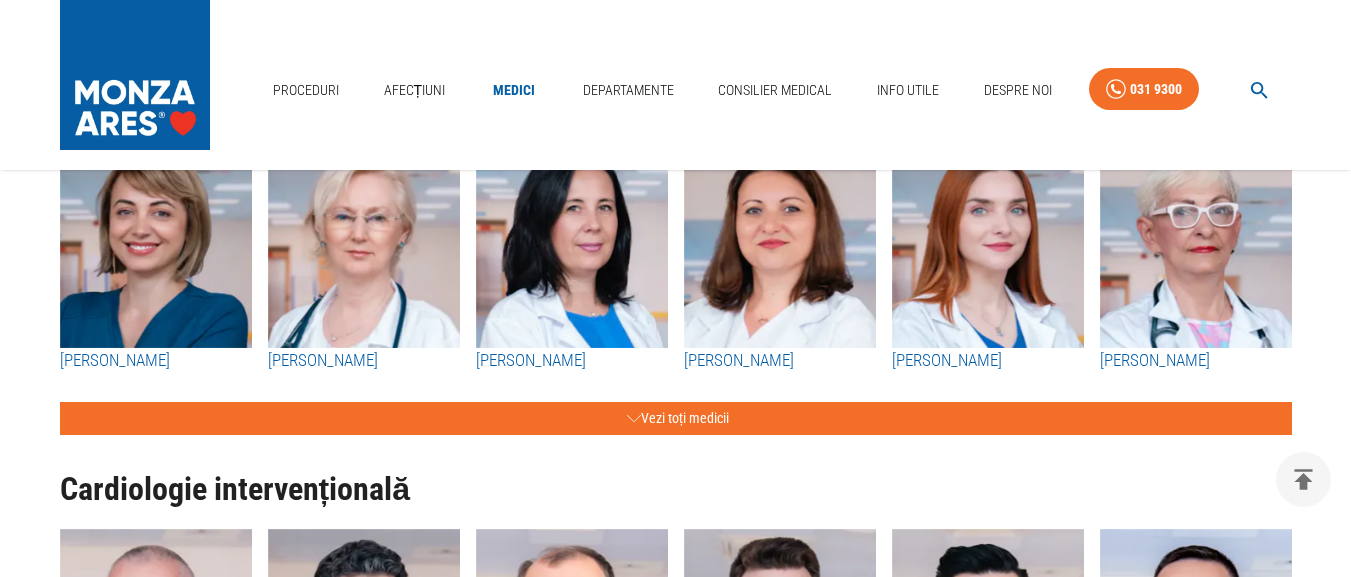 scroll, scrollTop: 360, scrollLeft: 0, axis: vertical 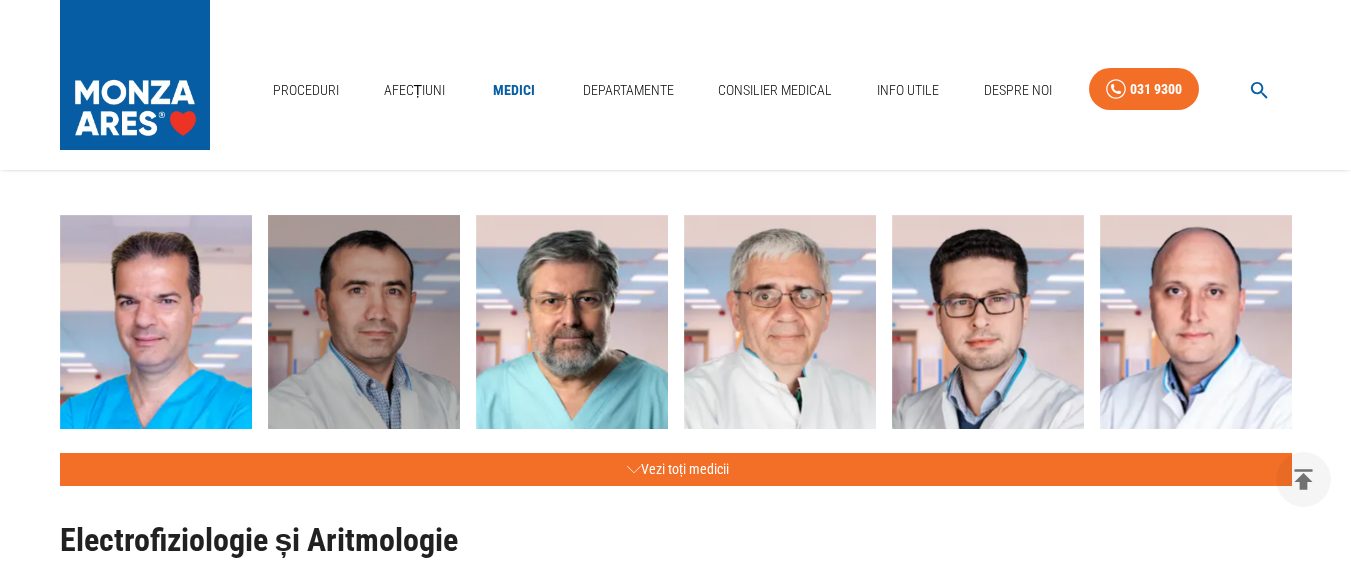click at bounding box center (364, 325) 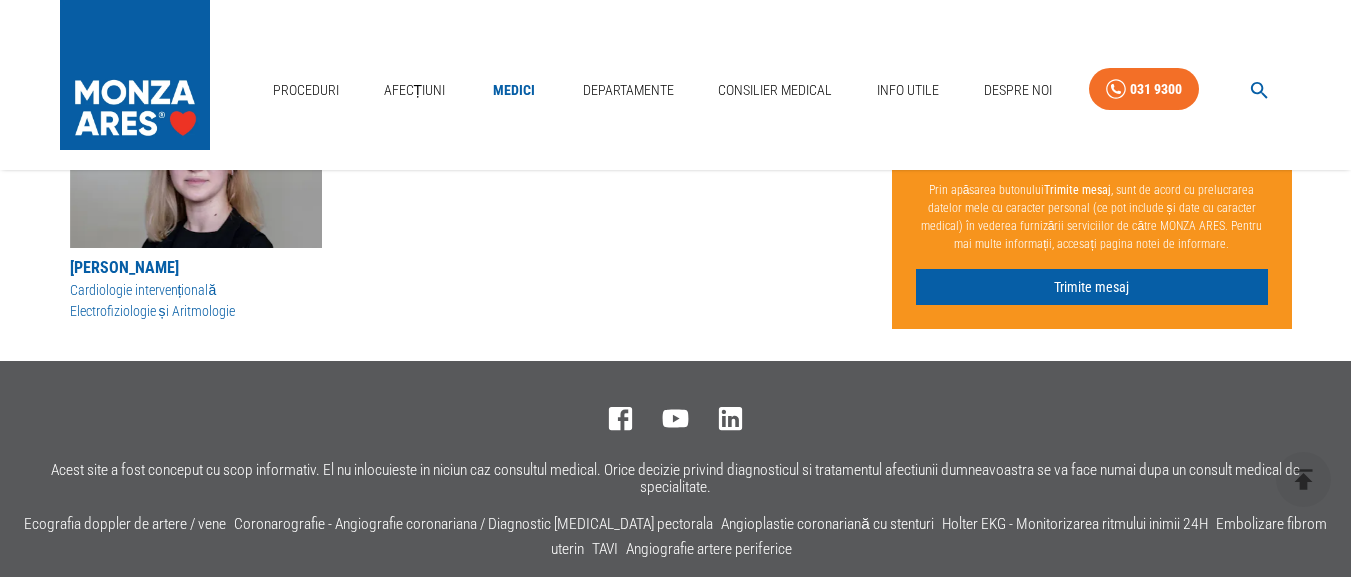 scroll, scrollTop: 1920, scrollLeft: 0, axis: vertical 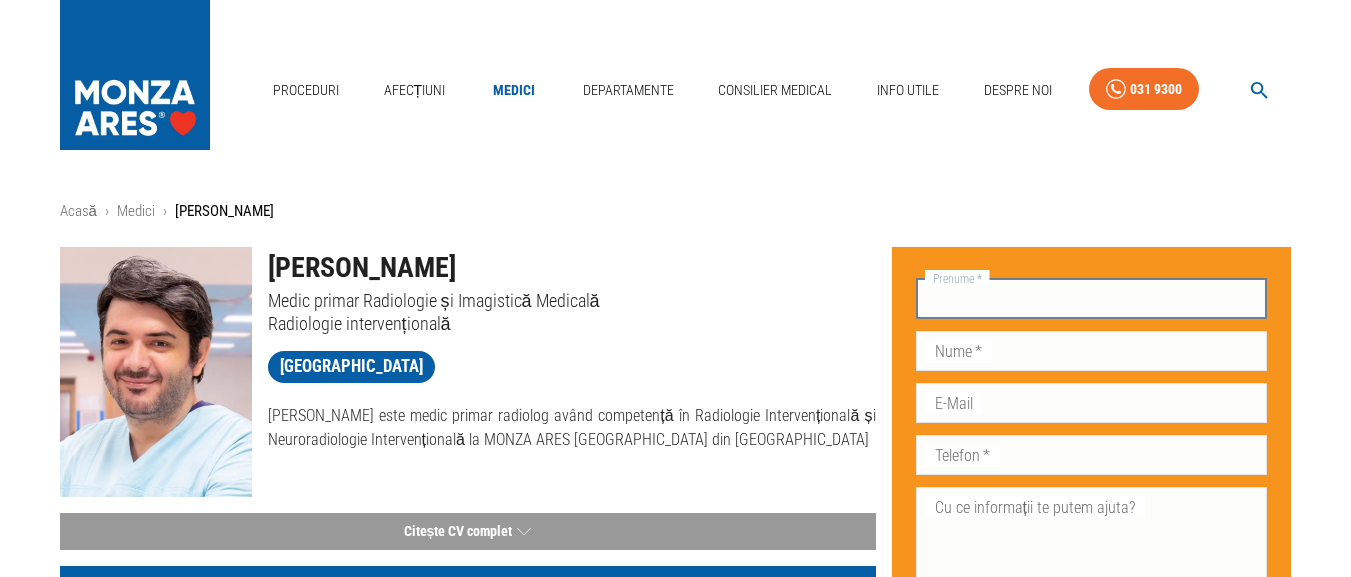 click on "Prenume   *" at bounding box center (1092, 299) 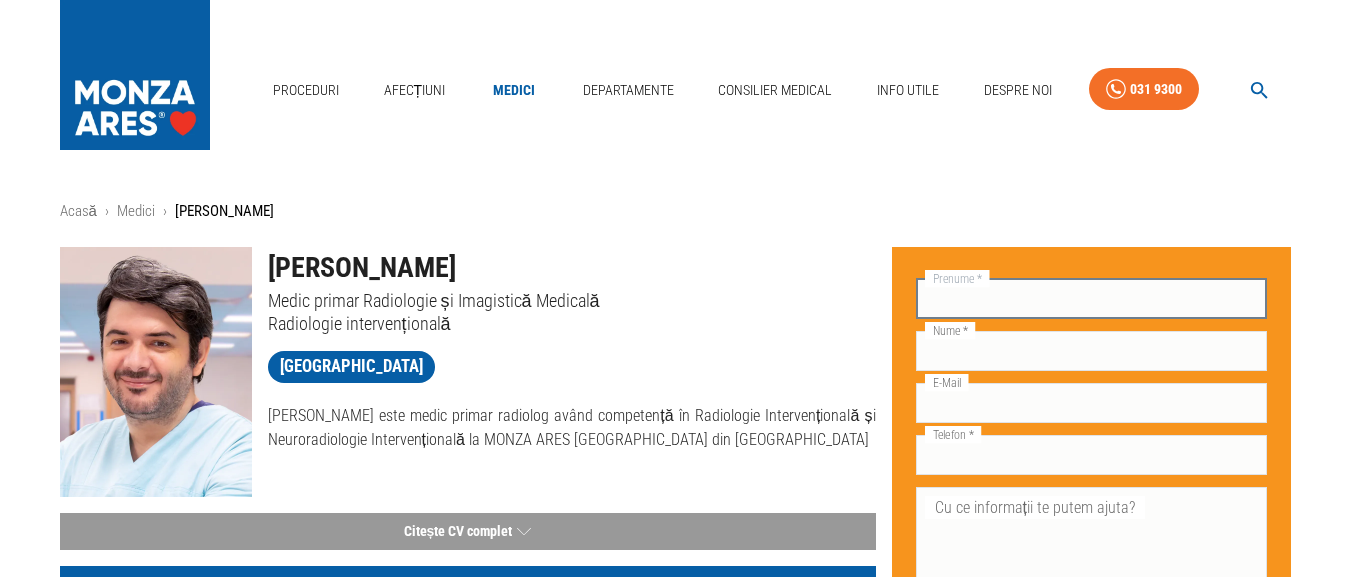 type on "VIOREL" 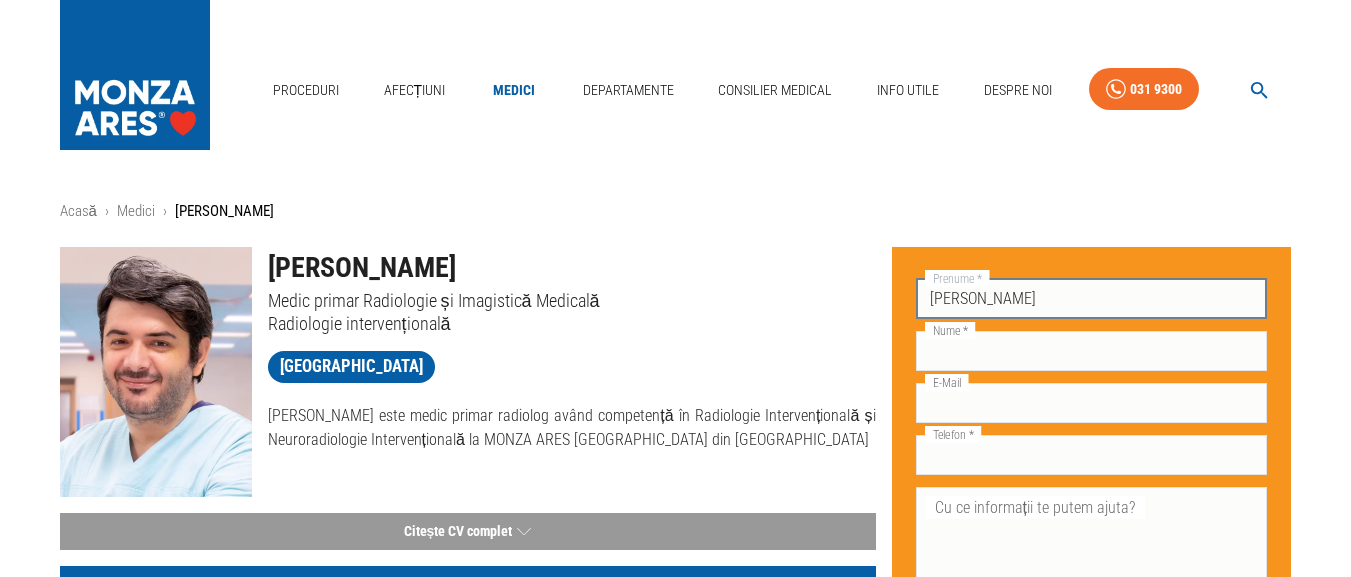type on "[PERSON_NAME]" 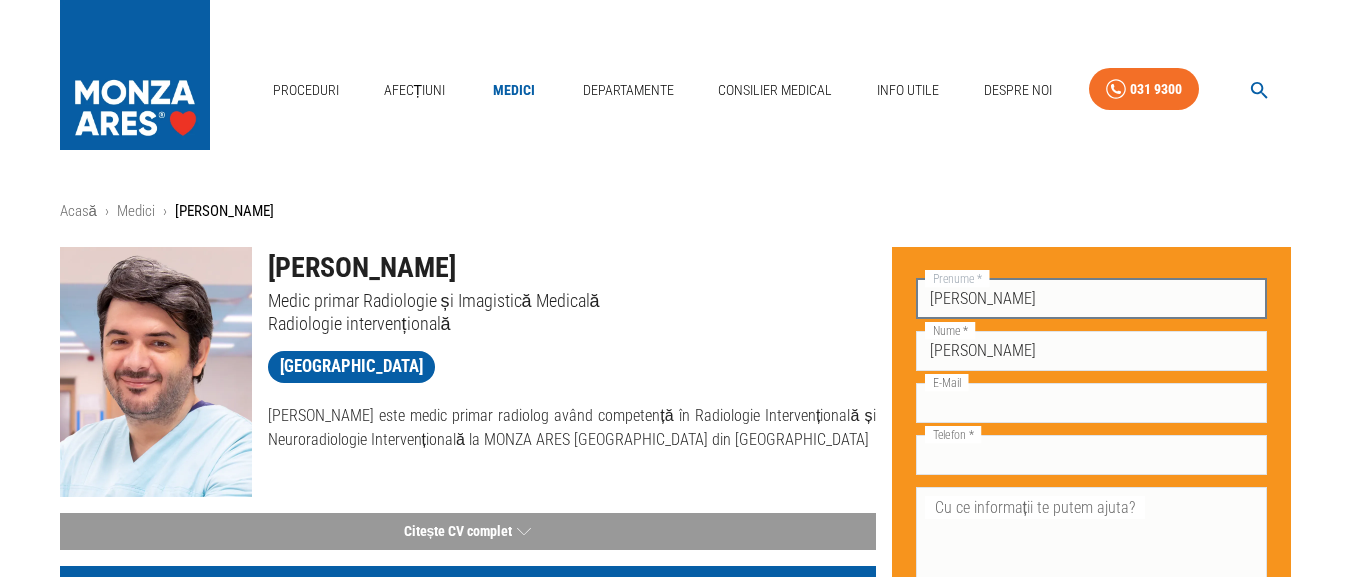 type on "[EMAIL_ADDRESS][DOMAIN_NAME]" 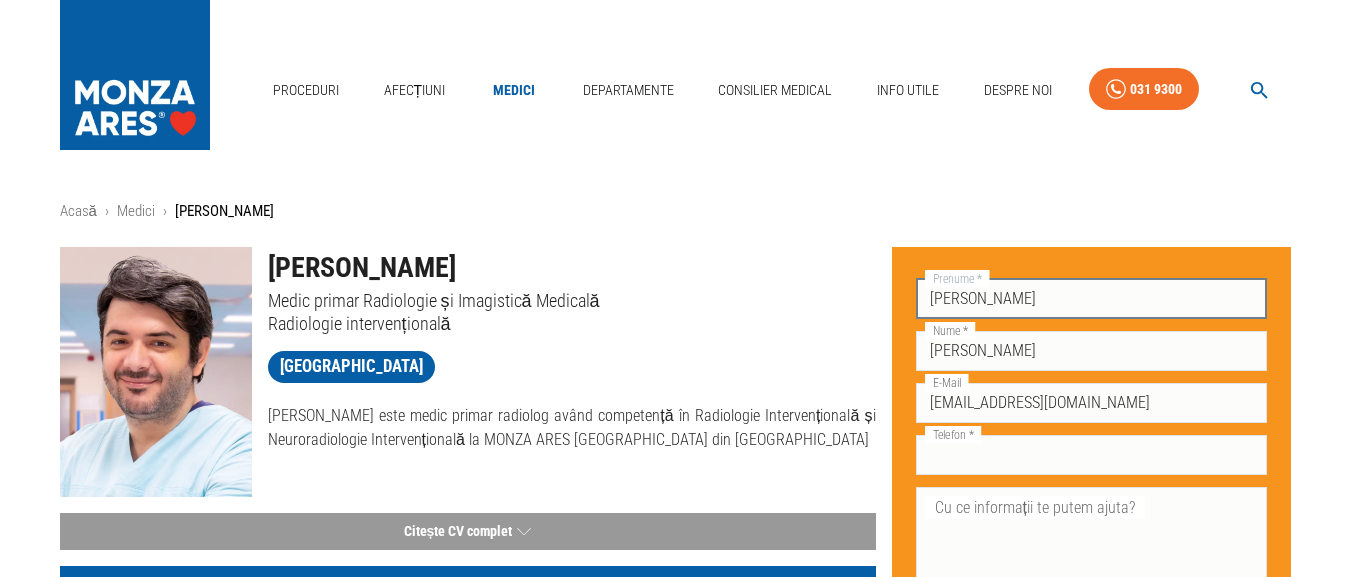 type on "0742081333" 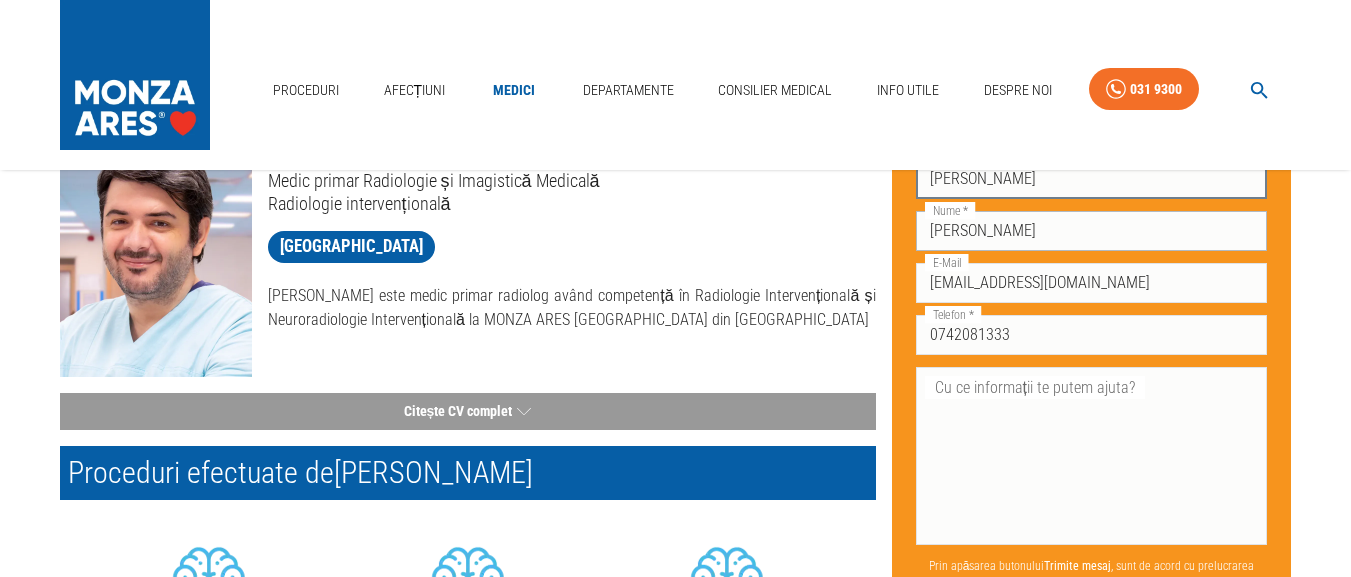 scroll, scrollTop: 240, scrollLeft: 0, axis: vertical 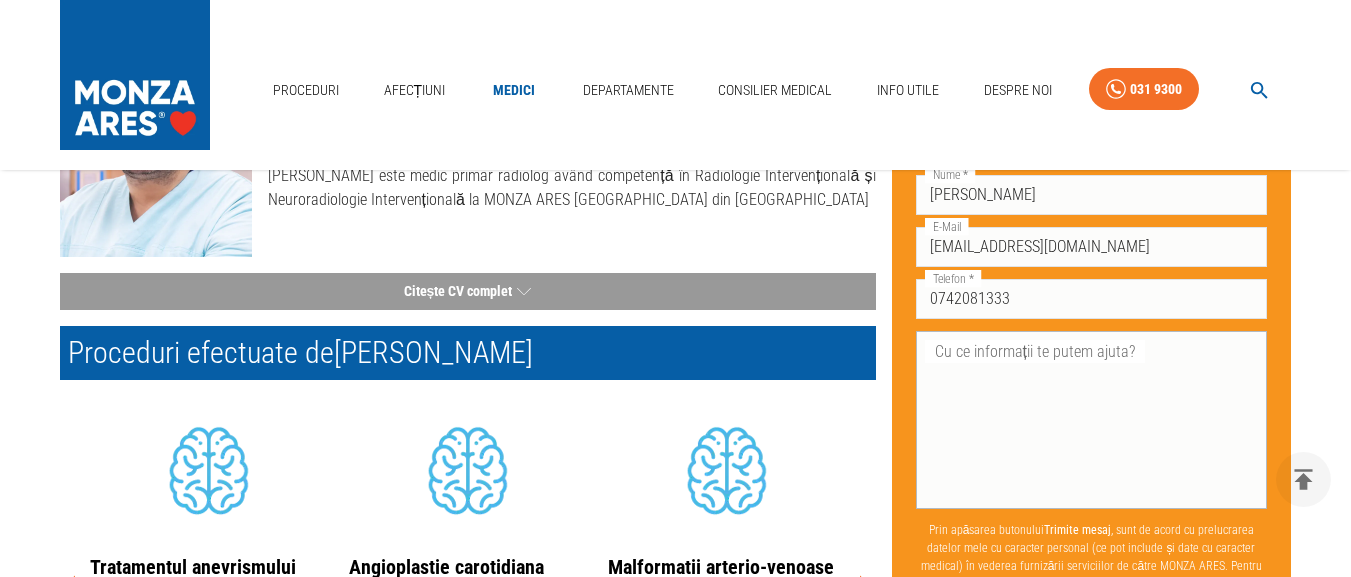 click on "Cu ce informații te putem ajuta?" at bounding box center (1092, 419) 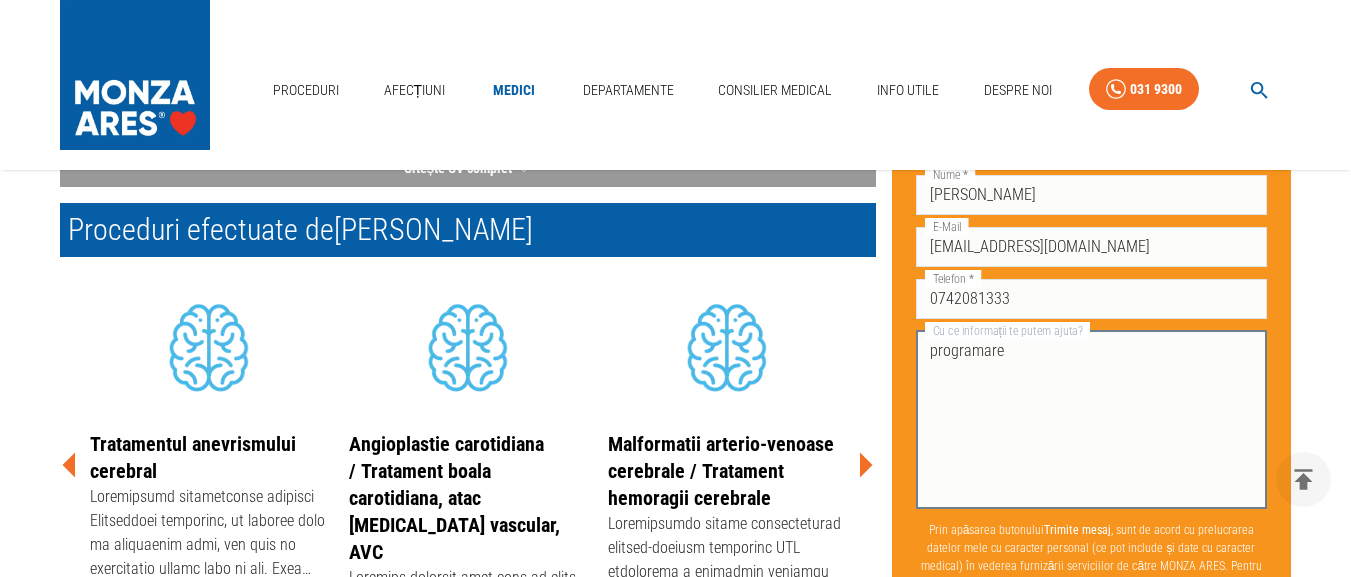 scroll, scrollTop: 480, scrollLeft: 0, axis: vertical 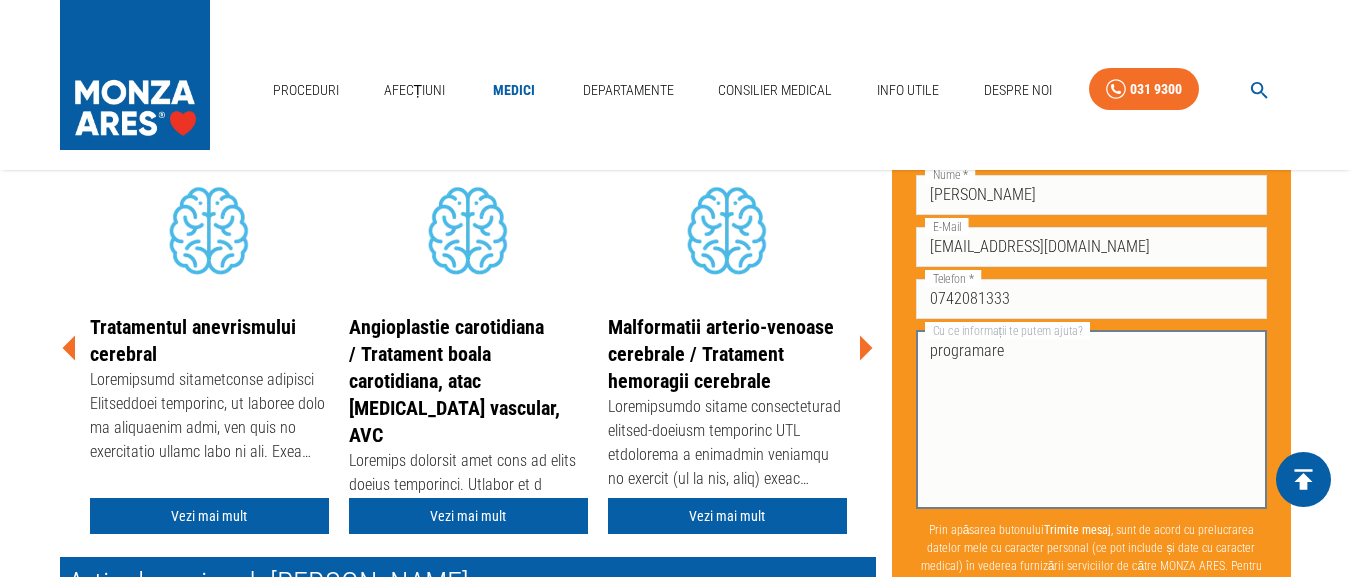 type on "programare" 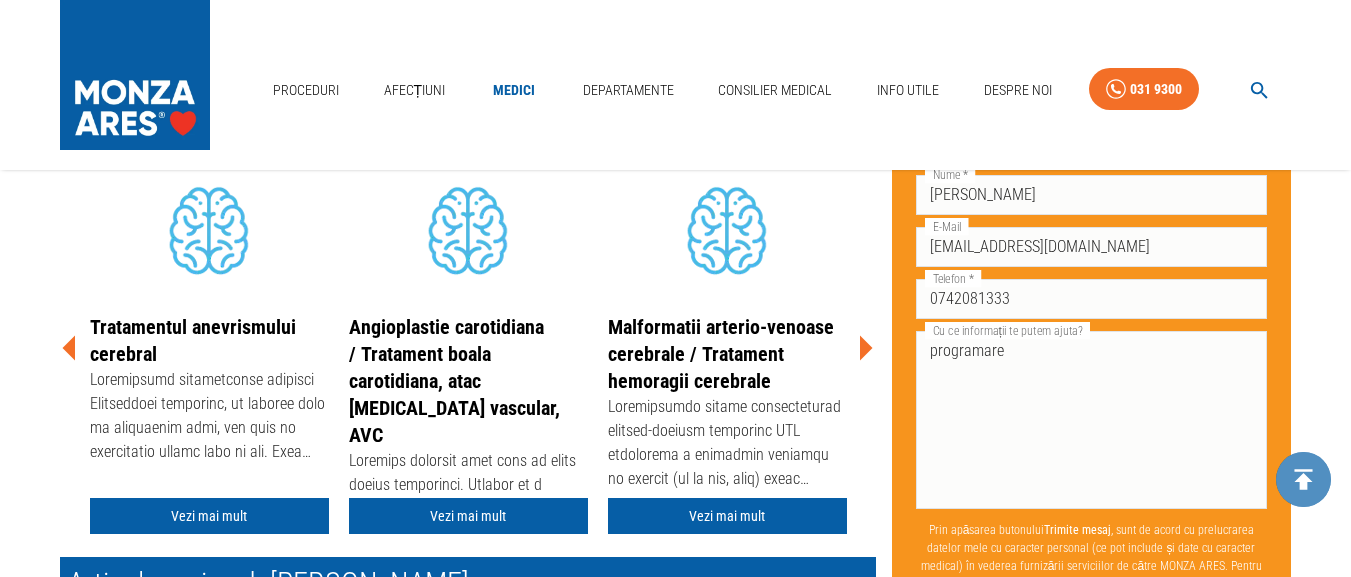 click 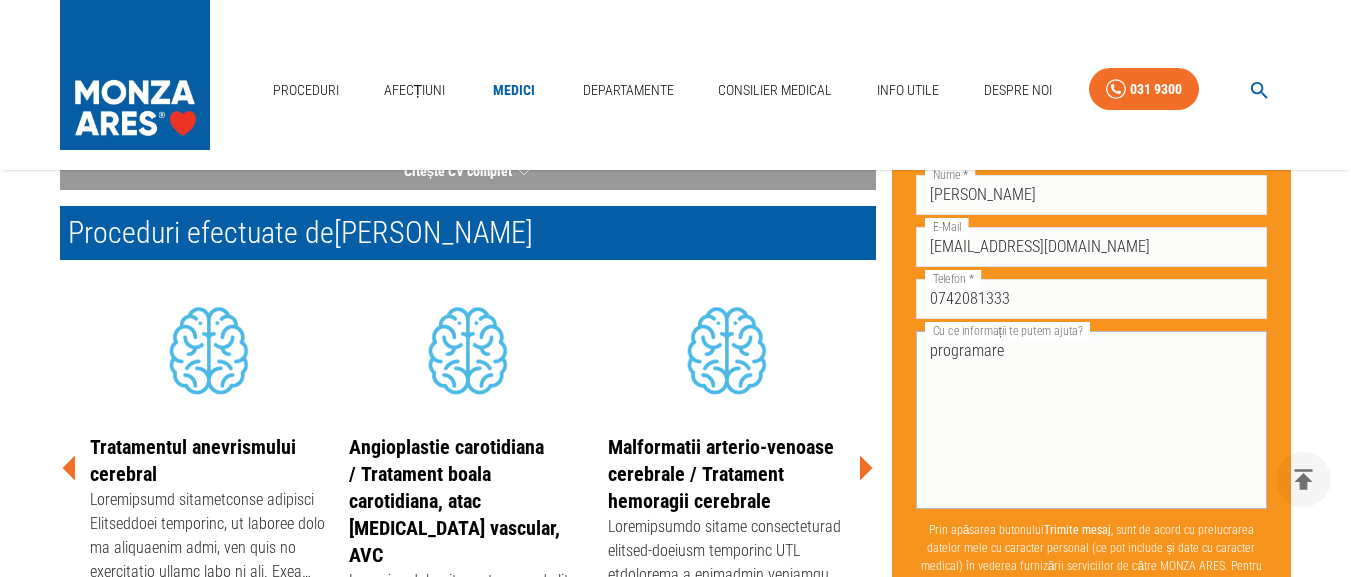 scroll, scrollTop: 480, scrollLeft: 0, axis: vertical 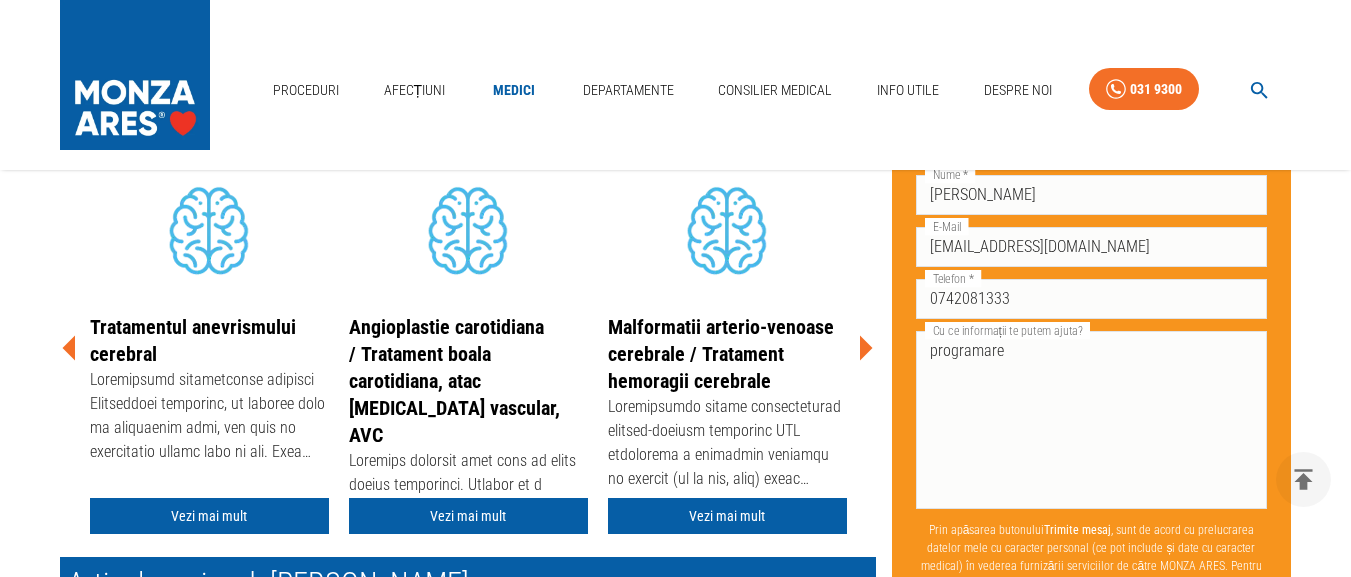 click on "Prin apăsarea butonului  Trimite mesaj , sunt de acord cu
prelucrarea datelor mele cu caracter personal (ce pot include și
date cu caracter medical) în vederea furnizării serviciilor de
către MONZA ARES. Pentru mai multe informații, accesați pagina notei de
informare." at bounding box center (1092, 556) 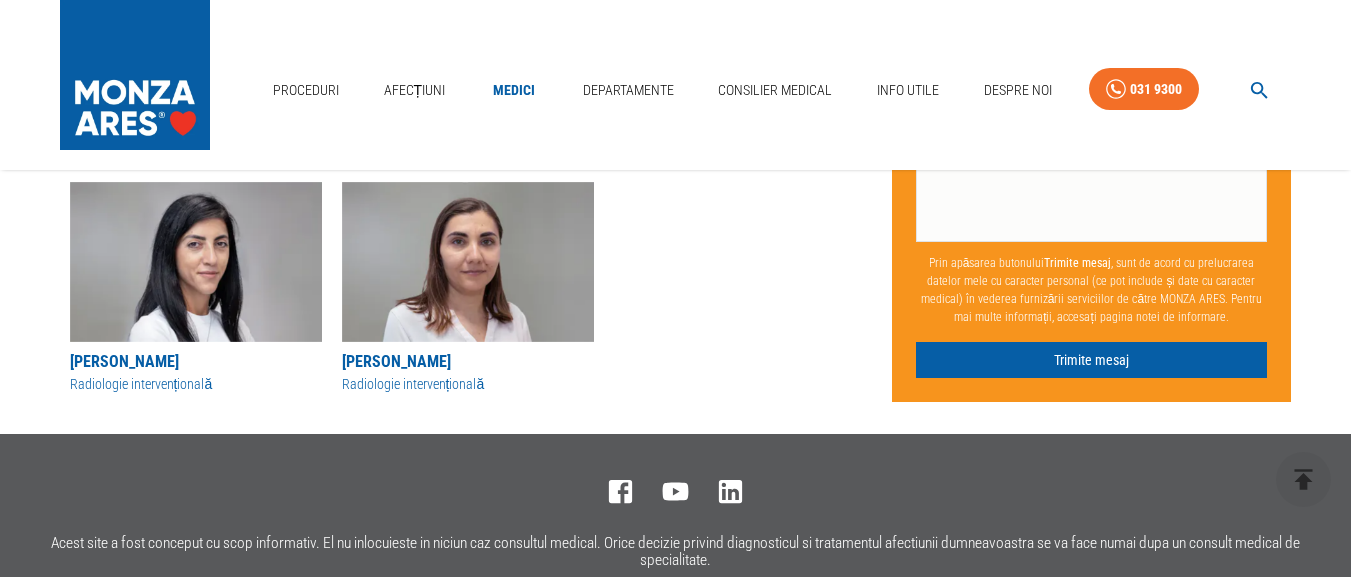 scroll, scrollTop: 1525, scrollLeft: 0, axis: vertical 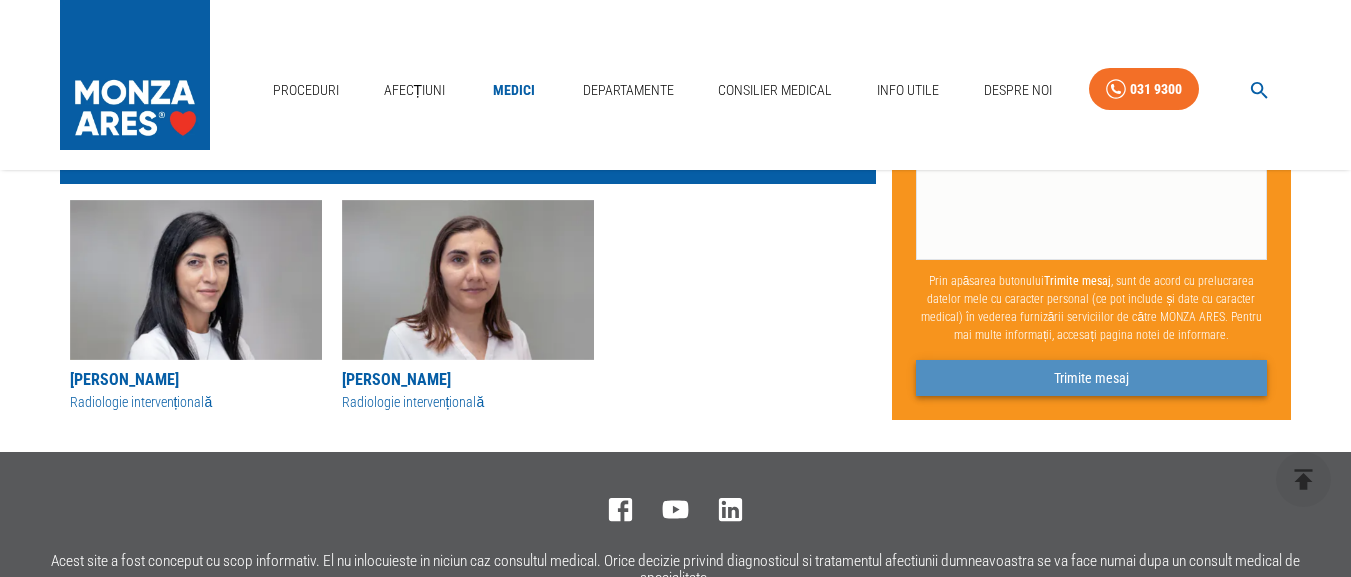 click on "Trimite mesaj" at bounding box center [1092, 377] 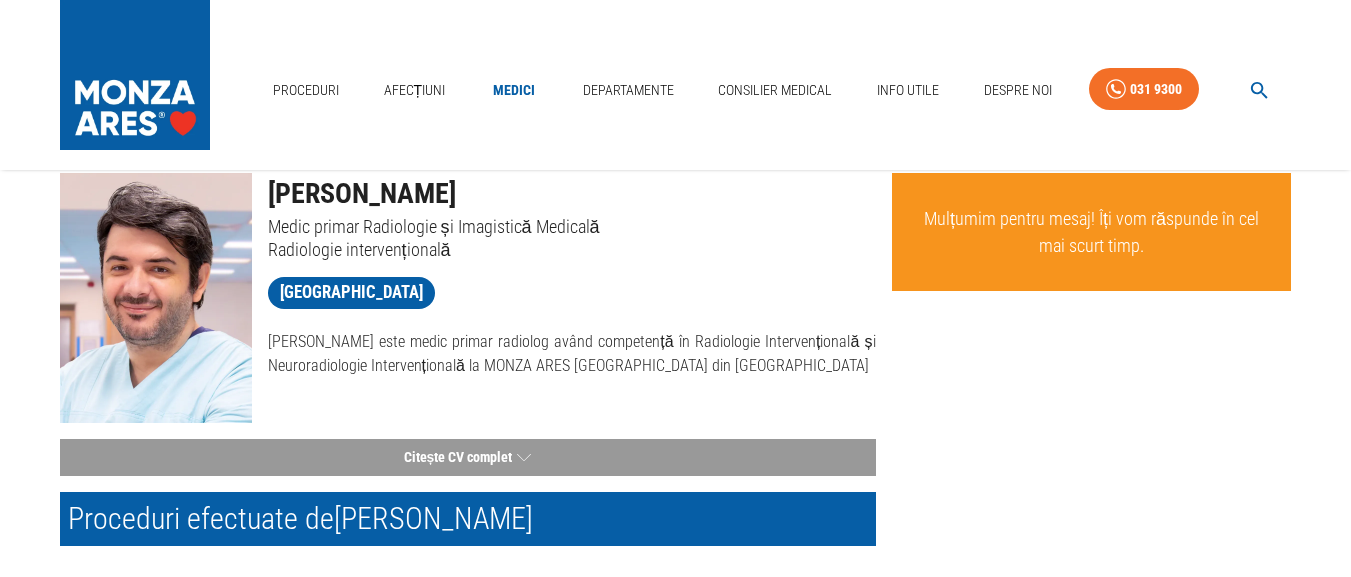 scroll, scrollTop: 0, scrollLeft: 0, axis: both 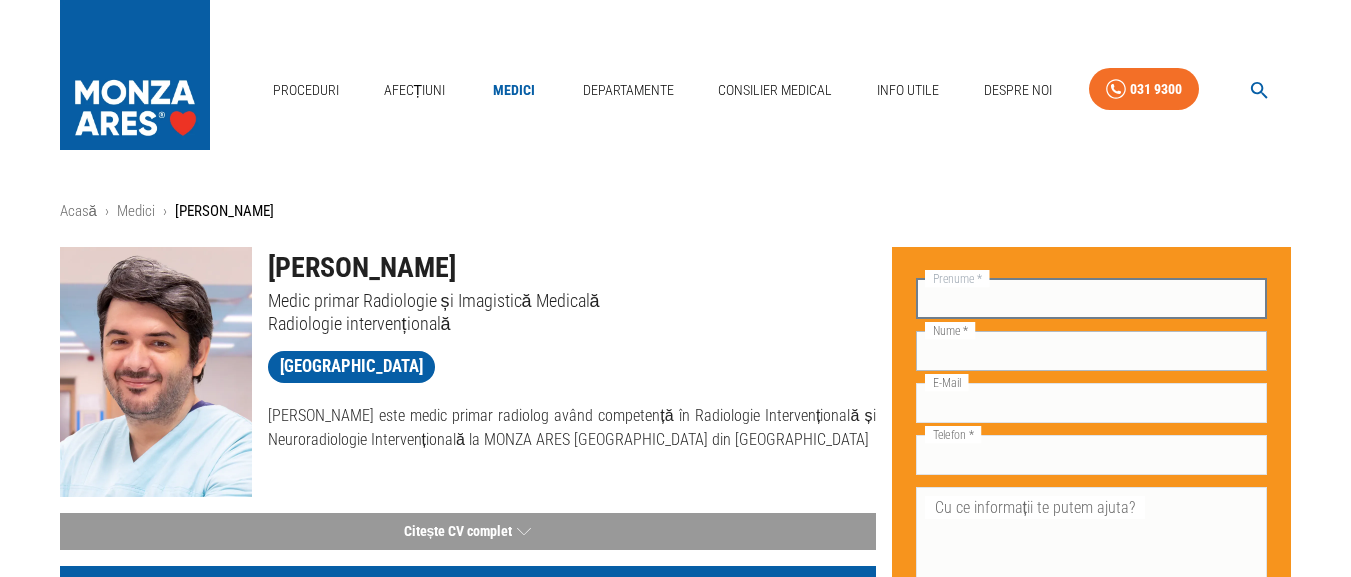 type on "[PERSON_NAME]" 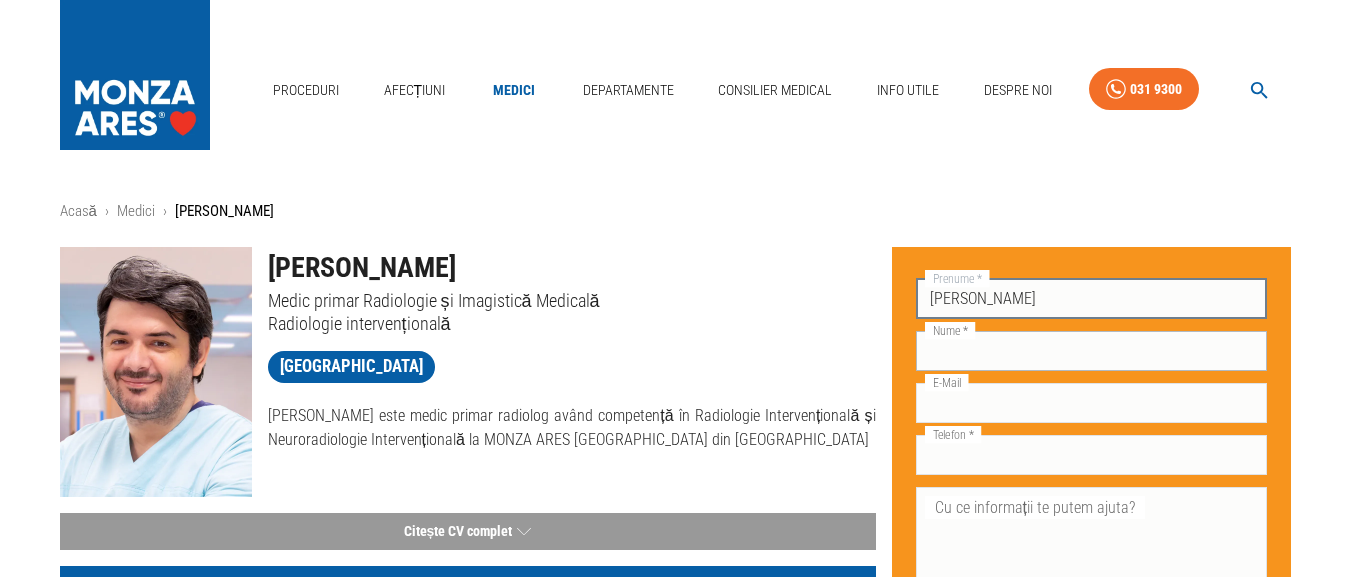 type on "[PERSON_NAME]" 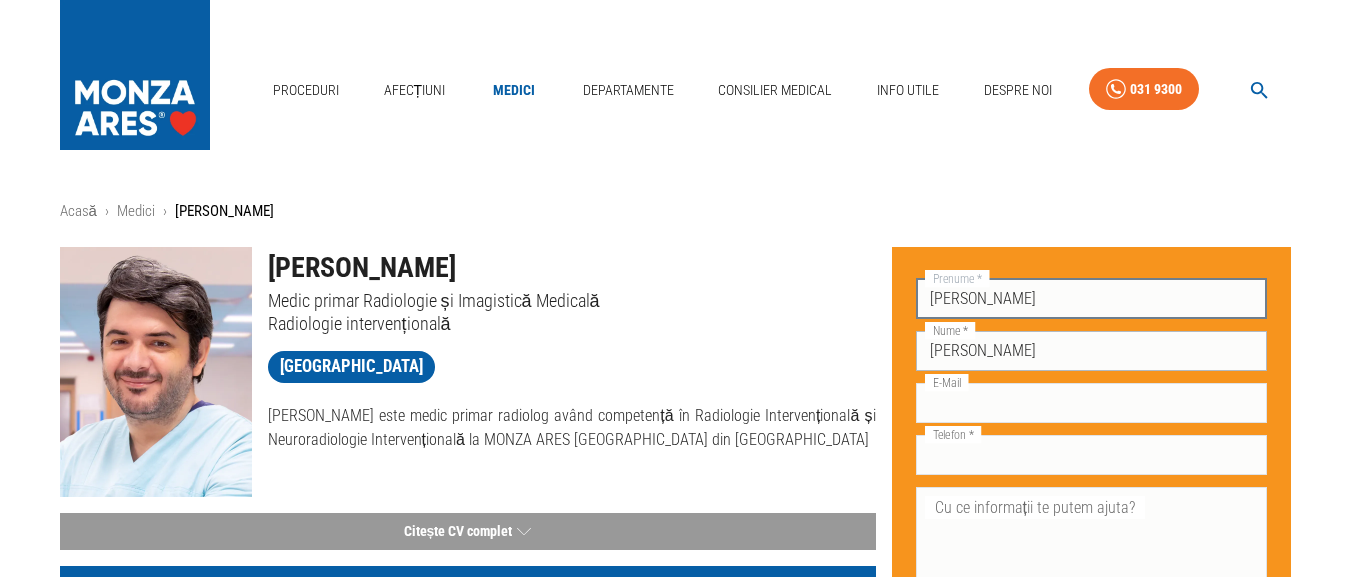type on "[EMAIL_ADDRESS][DOMAIN_NAME]" 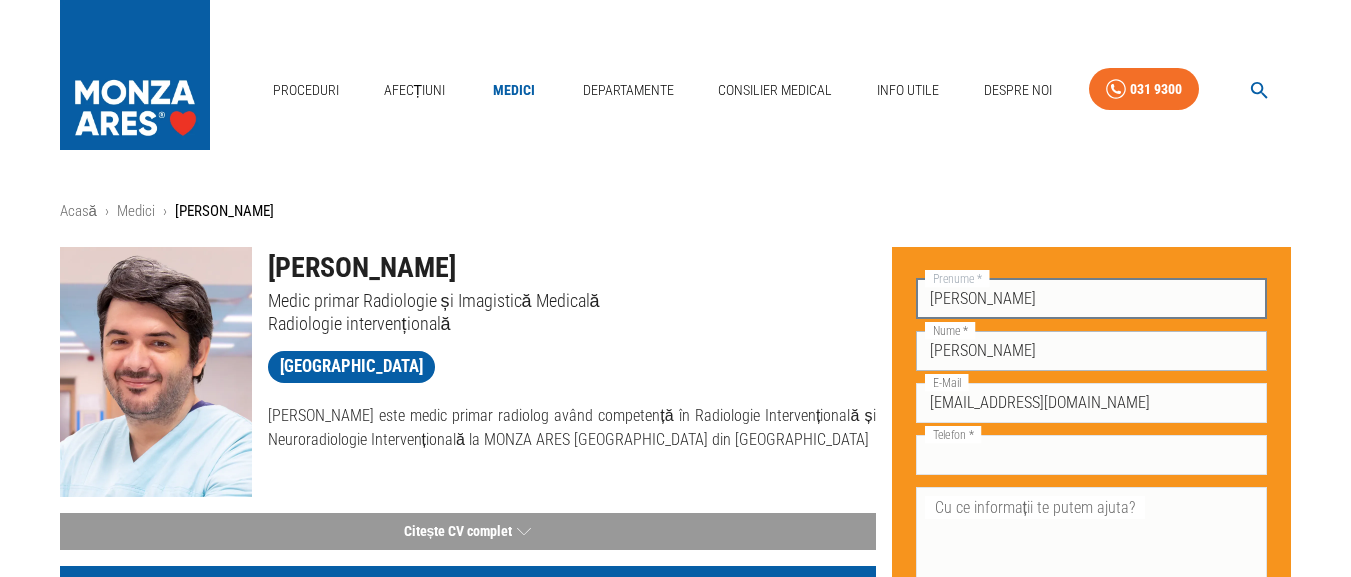 type on "0742081333" 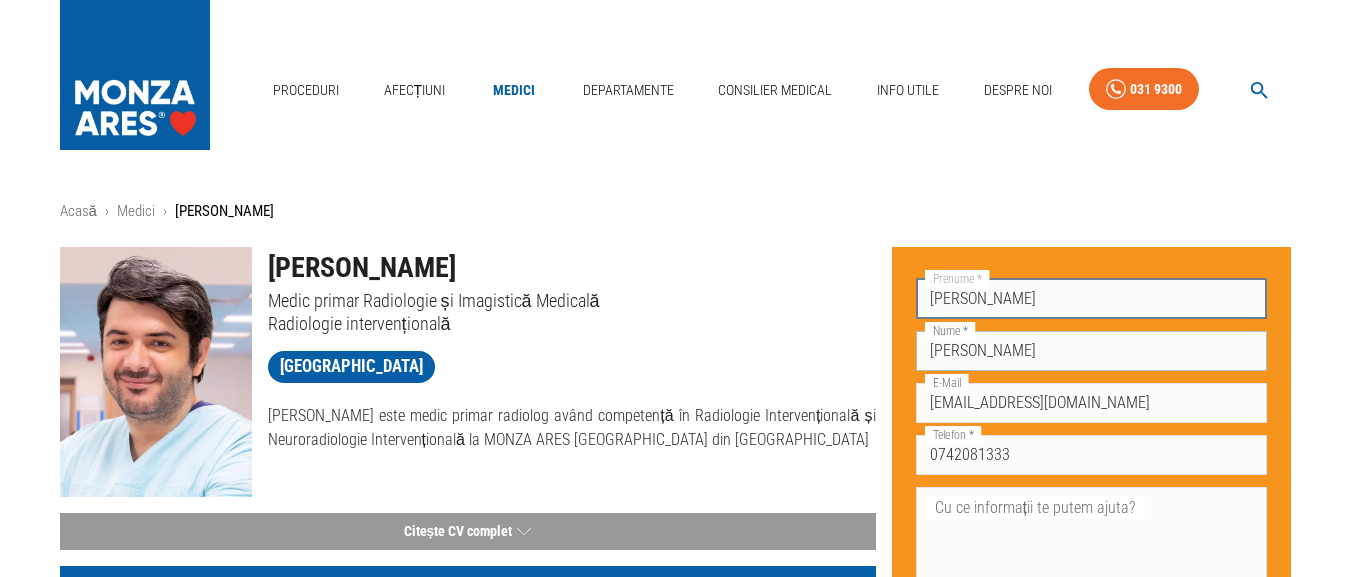 scroll, scrollTop: 0, scrollLeft: 0, axis: both 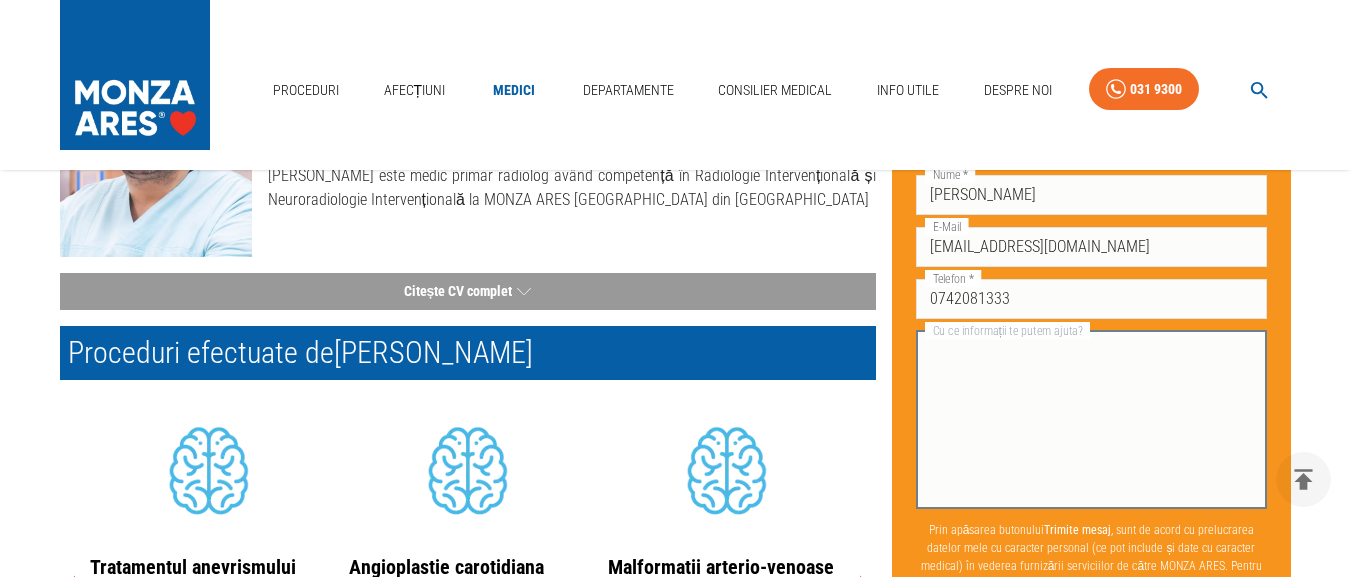 click on "Cu ce informații te putem ajuta?" at bounding box center (1092, 419) 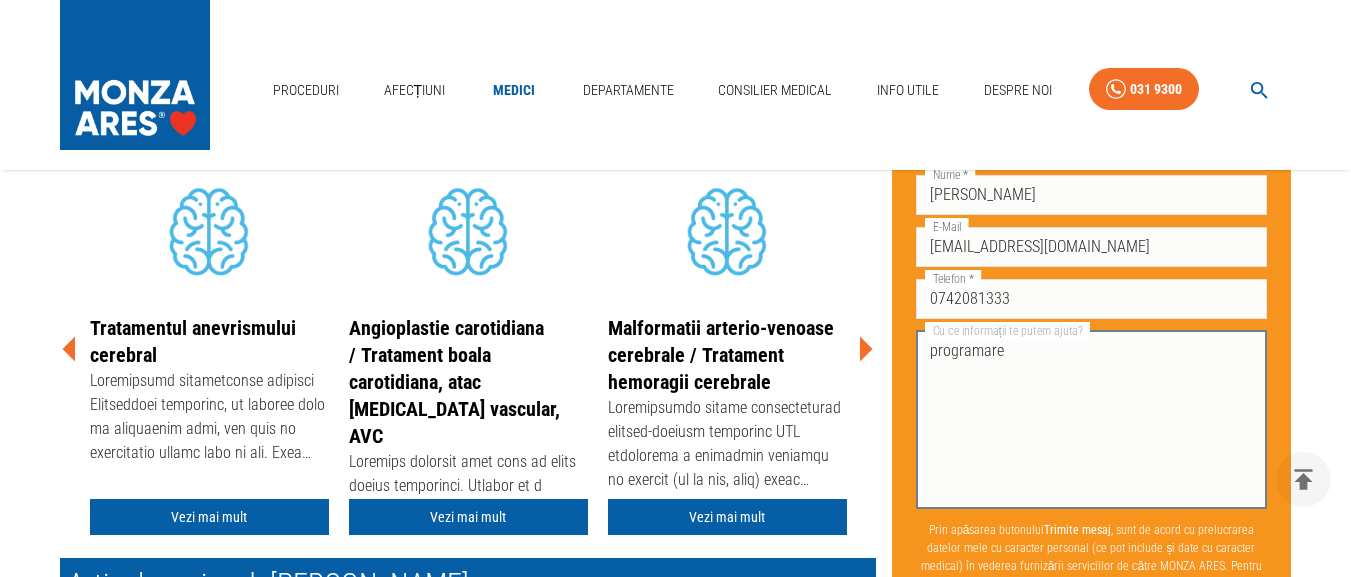 scroll, scrollTop: 480, scrollLeft: 0, axis: vertical 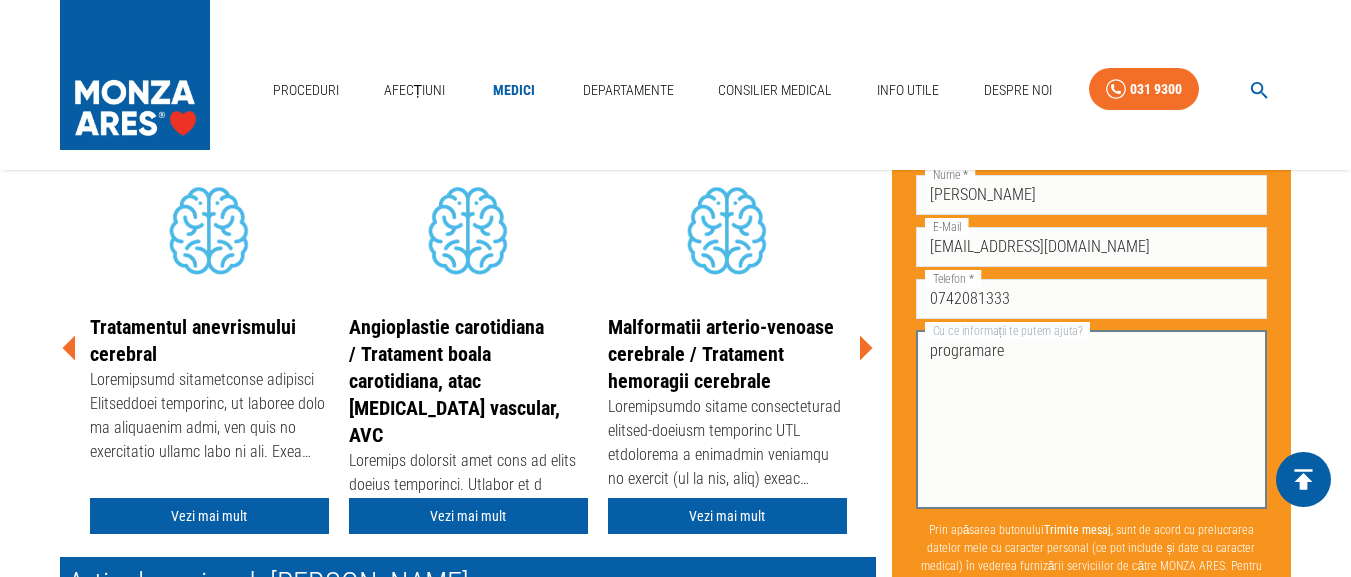 type on "programare" 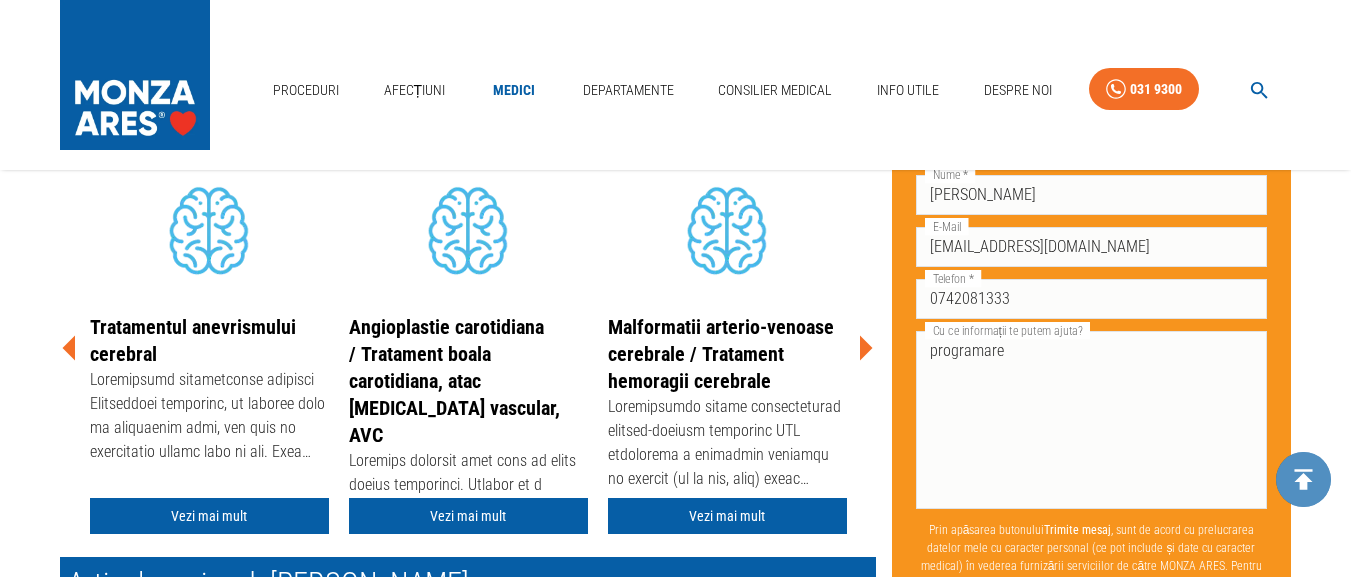 click 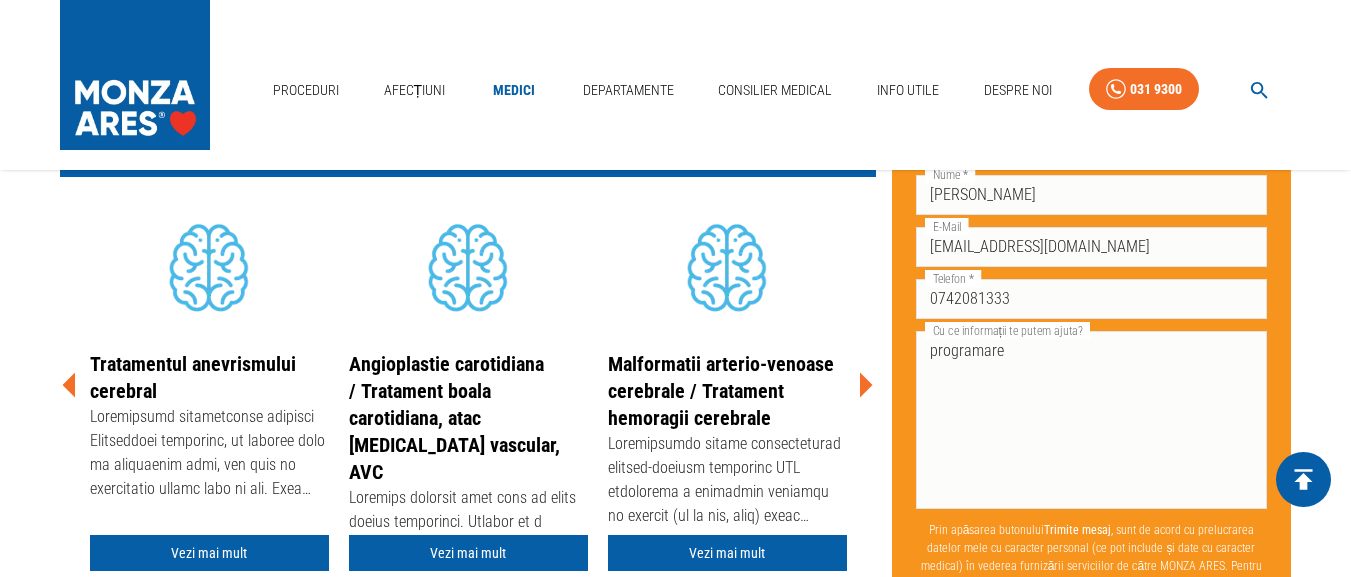 scroll, scrollTop: 480, scrollLeft: 0, axis: vertical 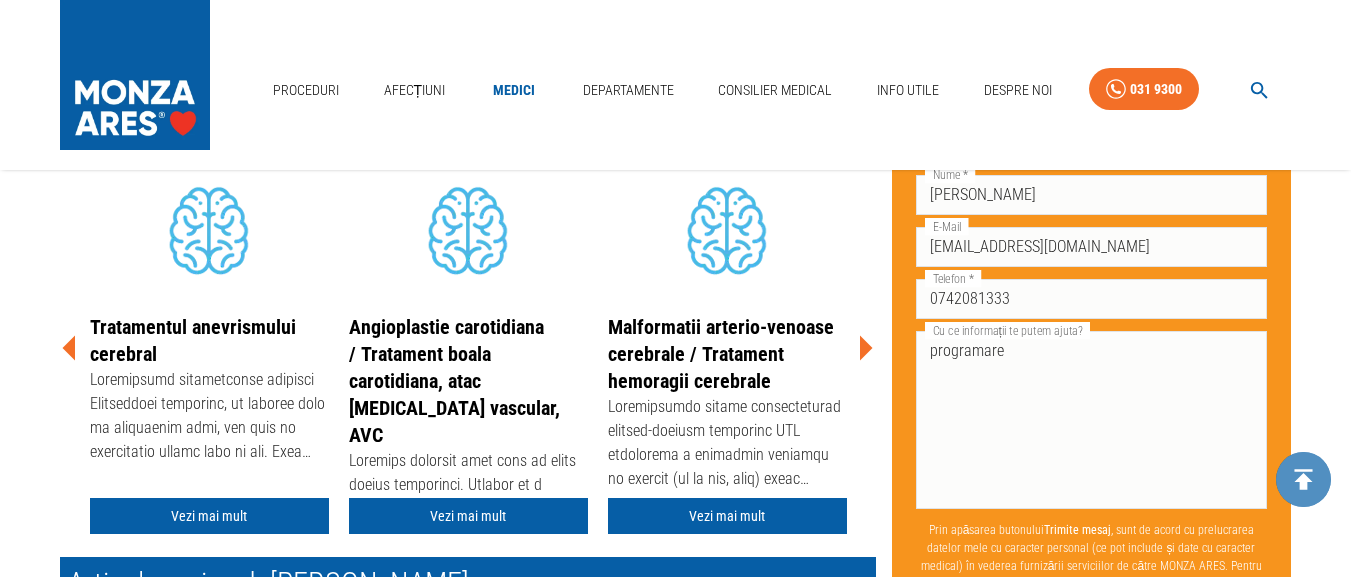 click 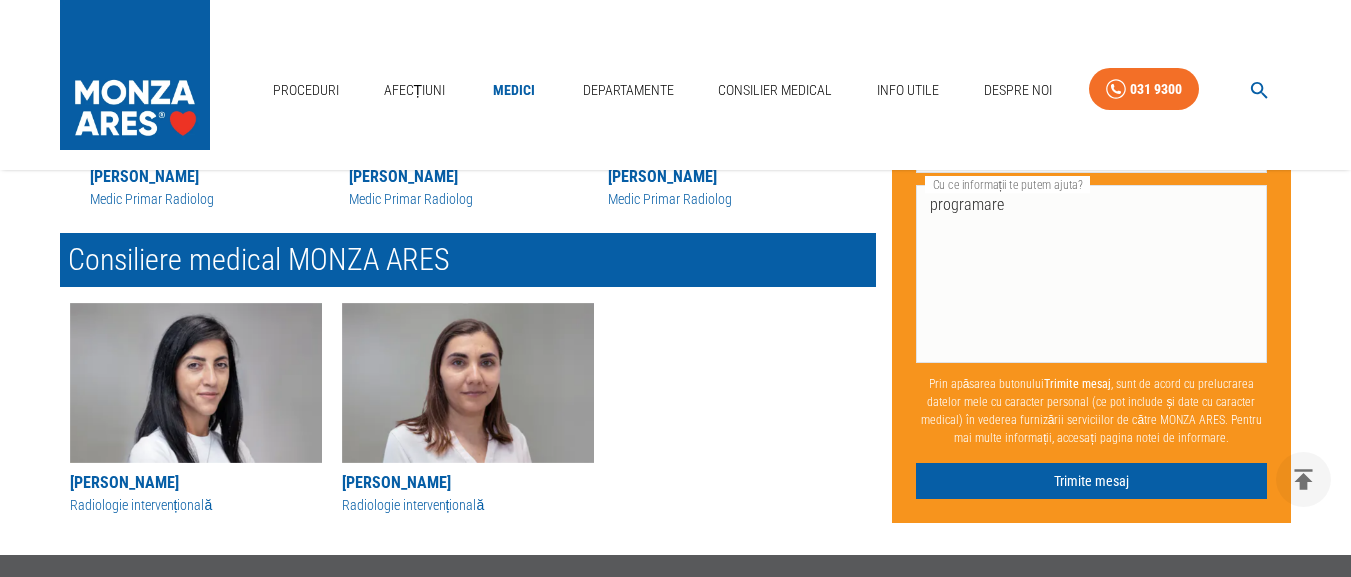 scroll, scrollTop: 1440, scrollLeft: 0, axis: vertical 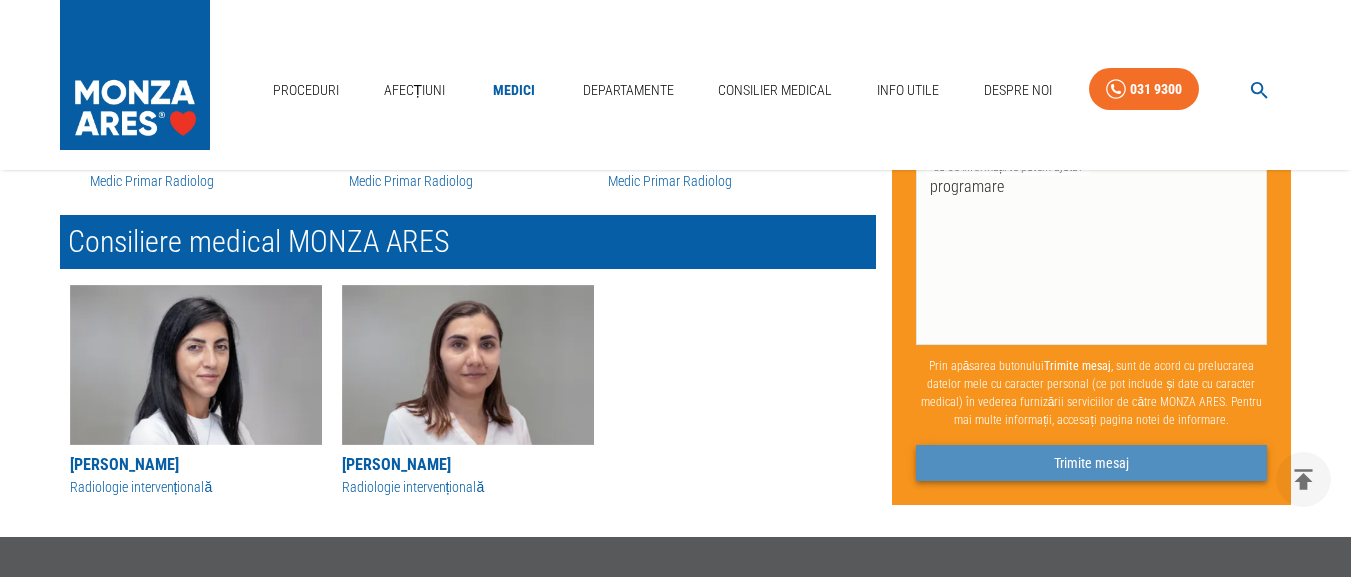 click on "Trimite mesaj" at bounding box center [1092, 462] 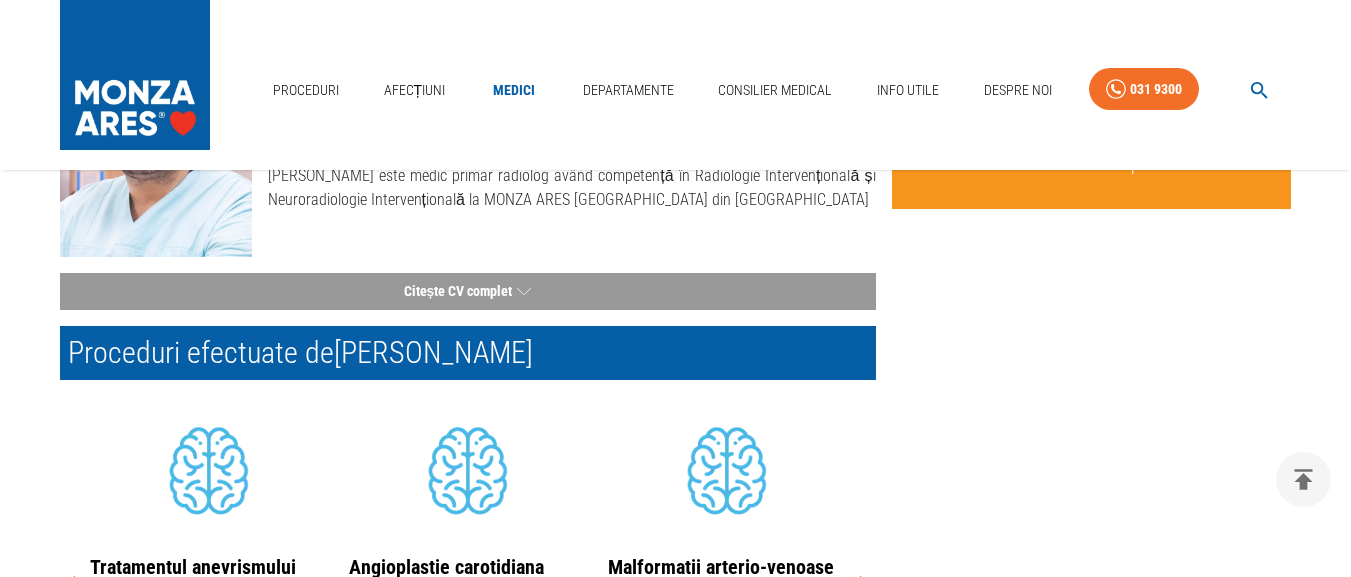 scroll, scrollTop: 0, scrollLeft: 0, axis: both 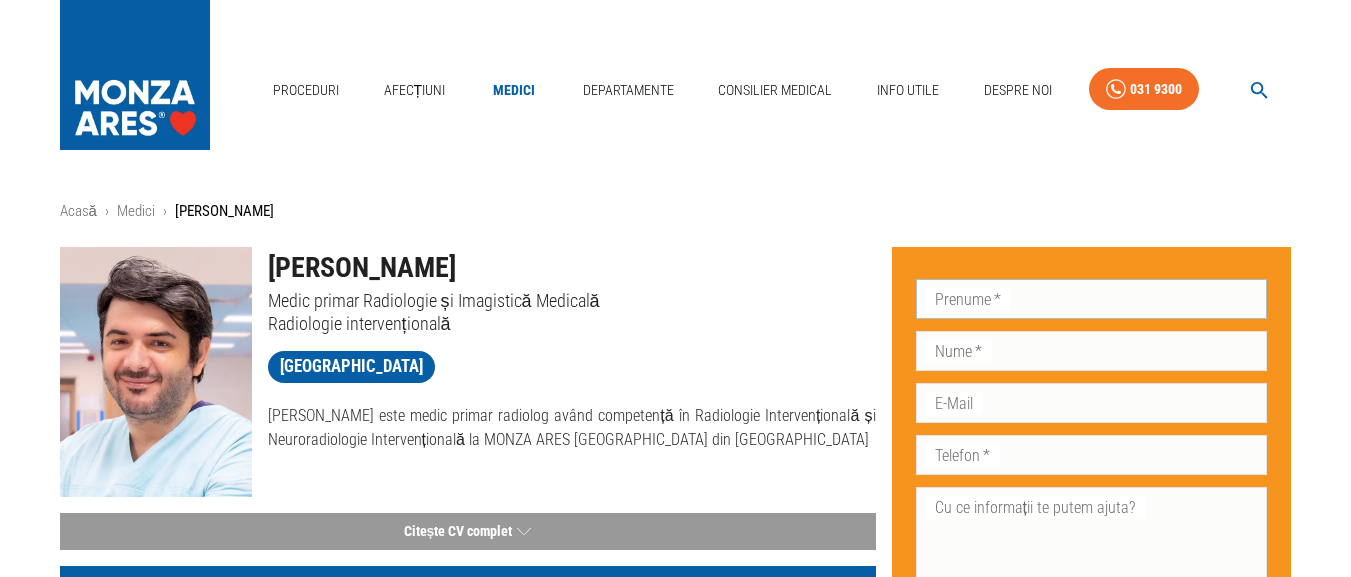 click on "Prenume   *" at bounding box center (1092, 299) 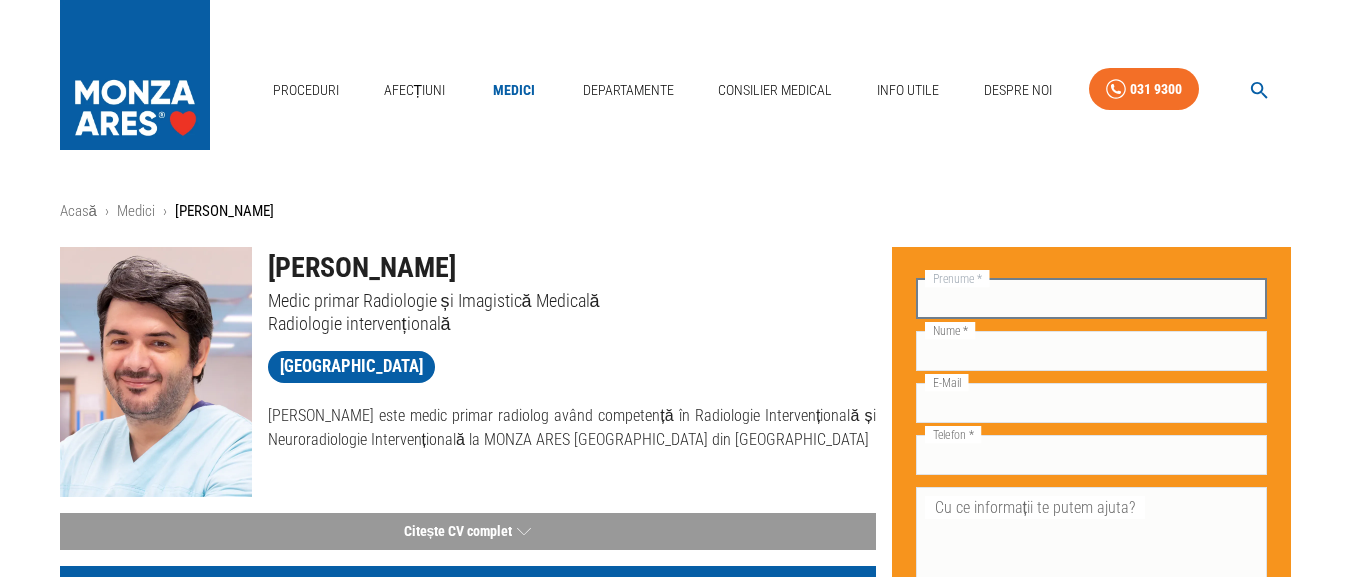 type on "[PERSON_NAME]" 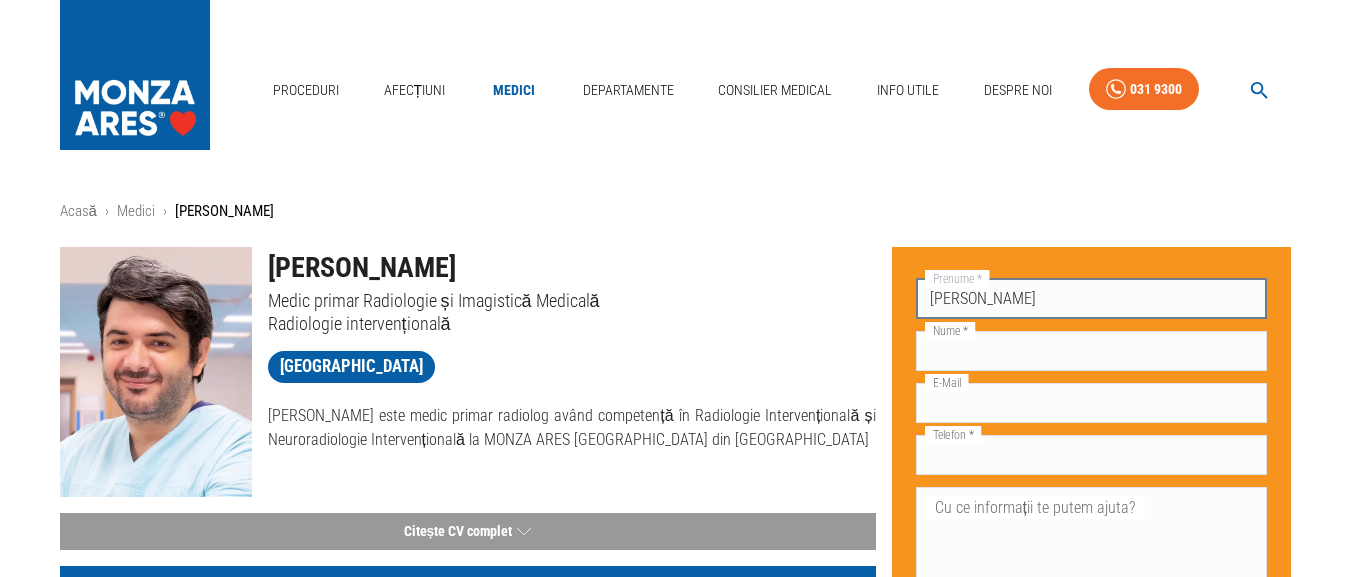 type on "[PERSON_NAME]" 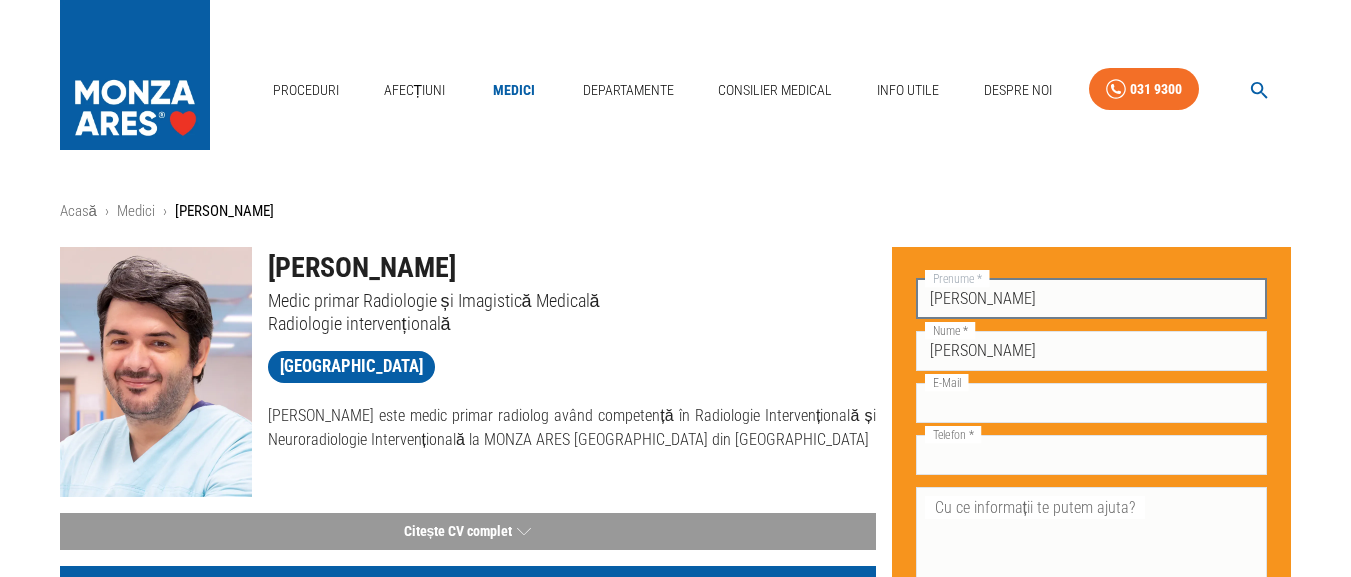 type on "[EMAIL_ADDRESS][DOMAIN_NAME]" 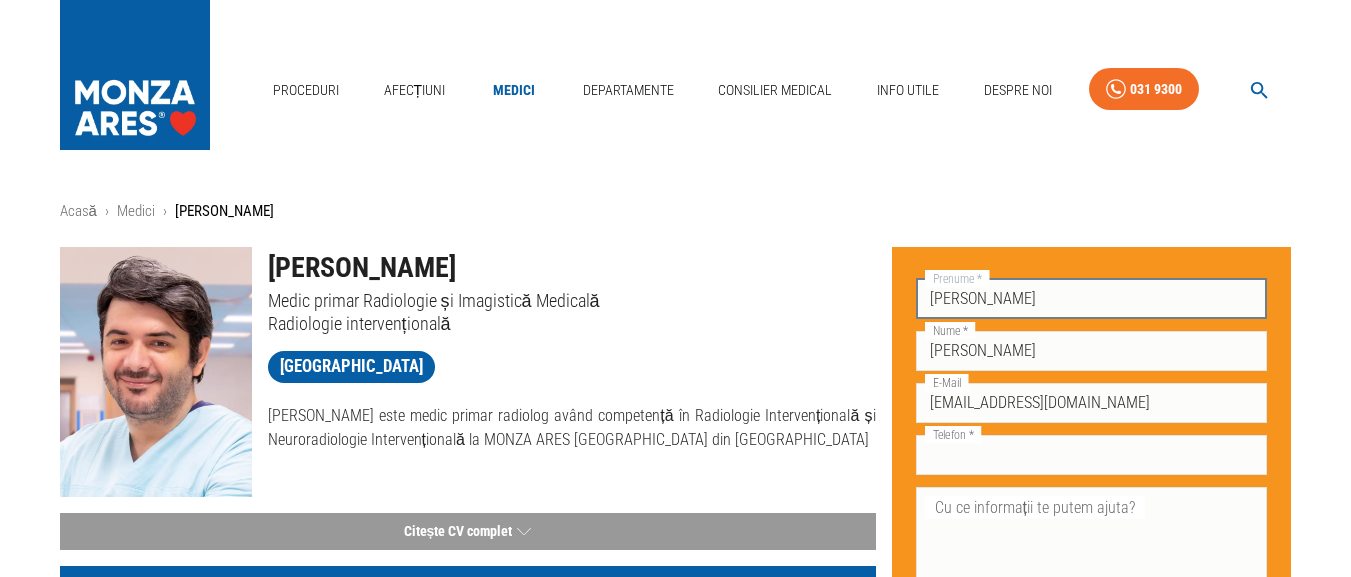 type on "0742081333" 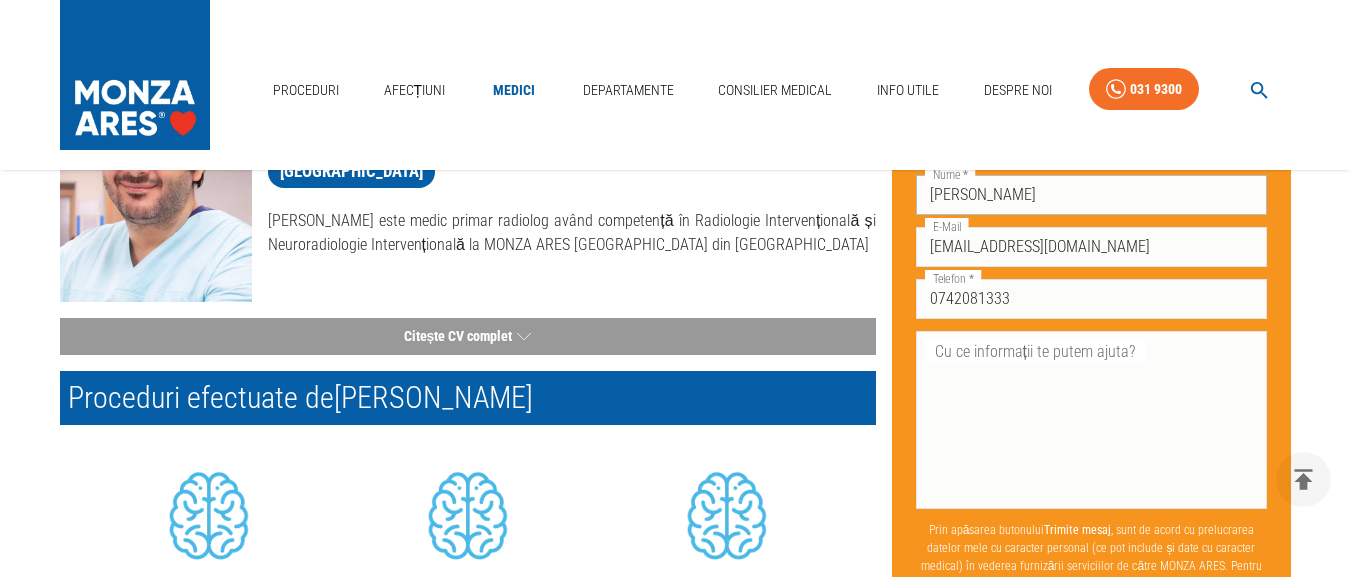 scroll, scrollTop: 240, scrollLeft: 0, axis: vertical 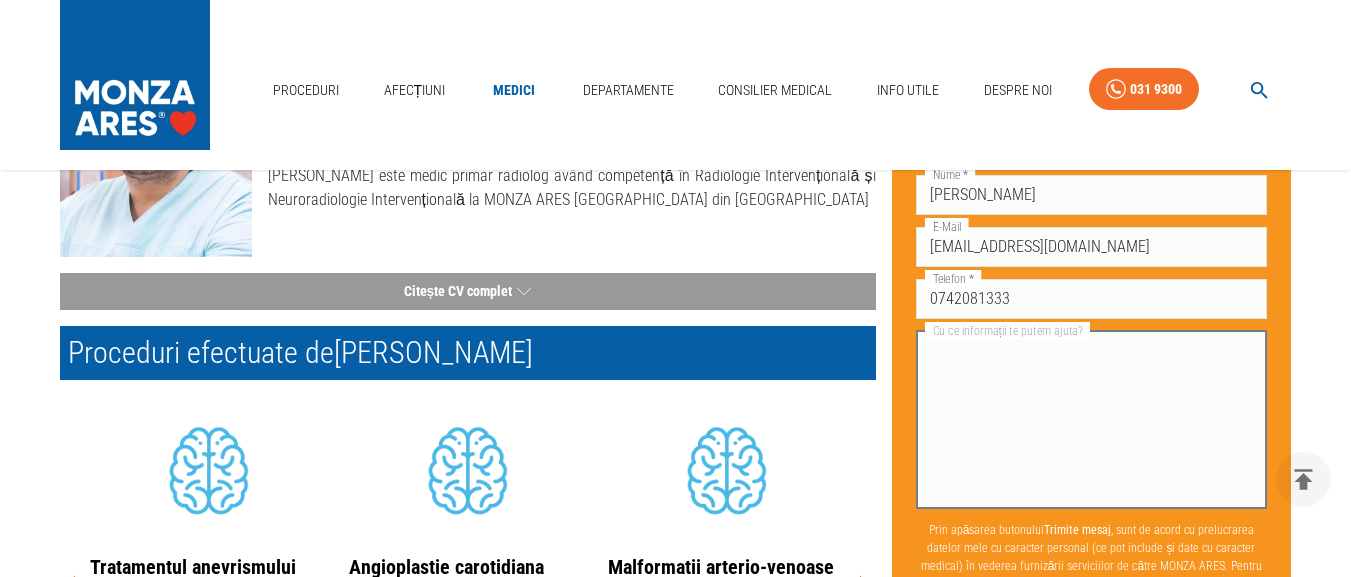 click on "Cu ce informații te putem ajuta?" at bounding box center (1092, 419) 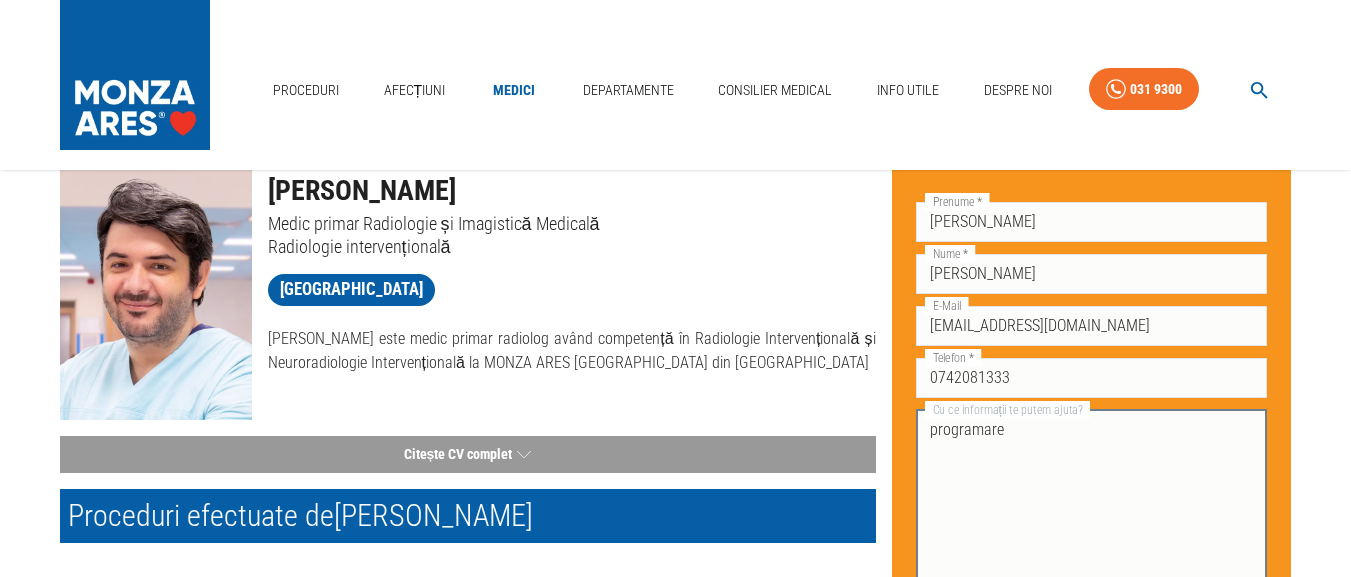 scroll, scrollTop: 120, scrollLeft: 0, axis: vertical 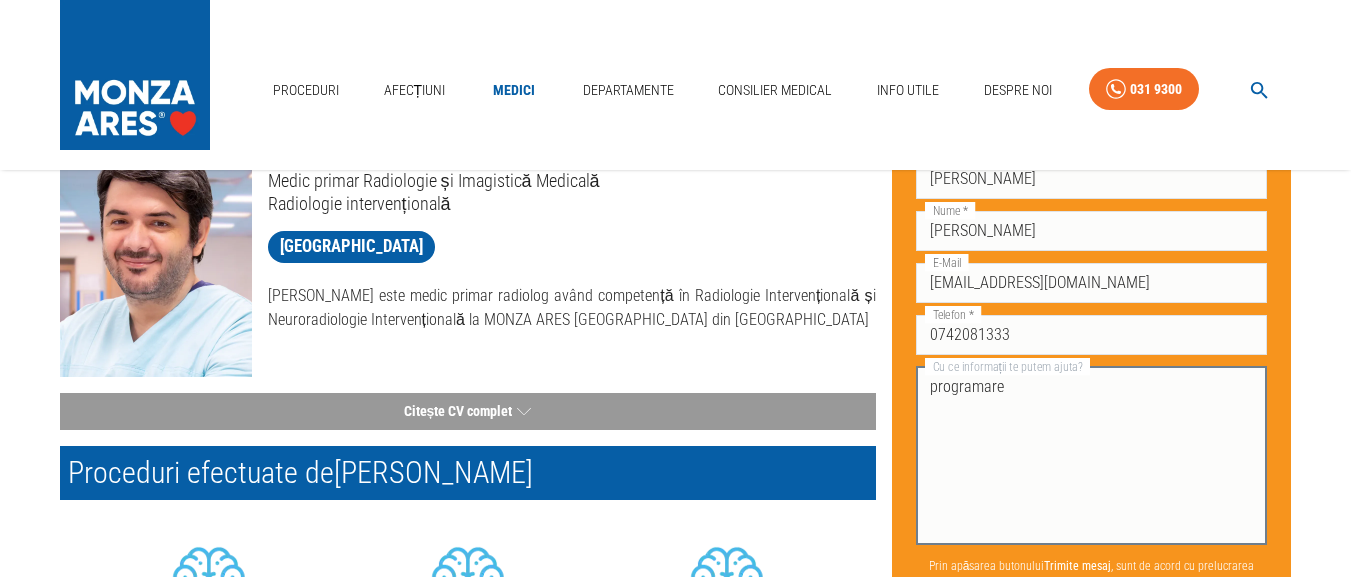 type on "programare" 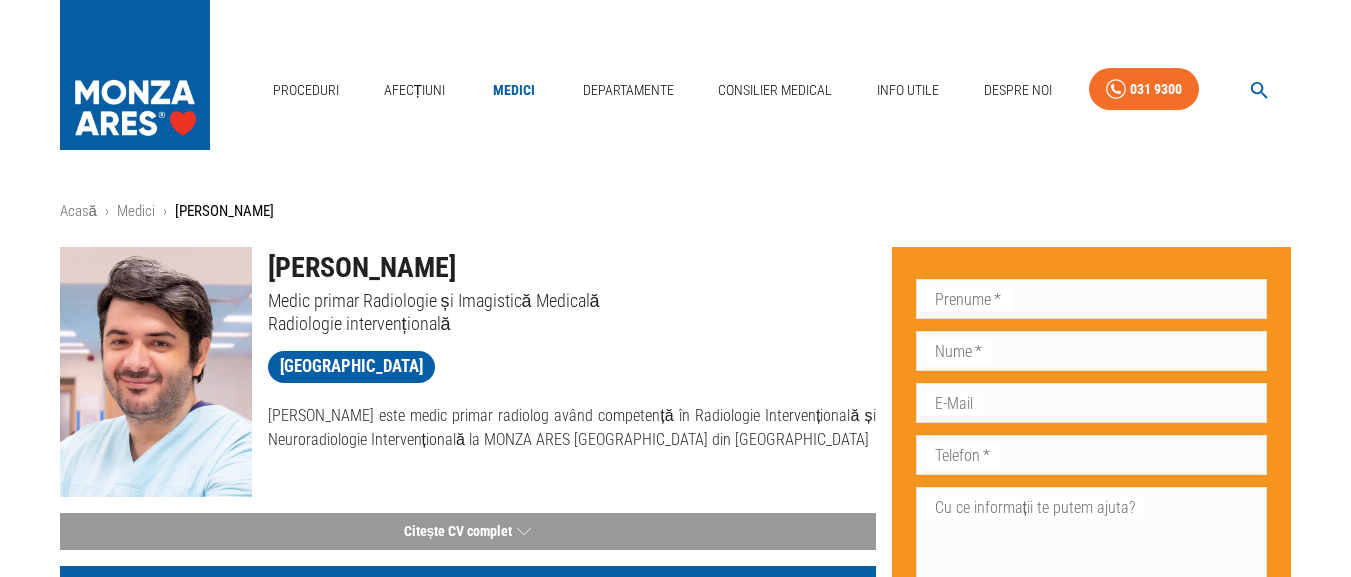 scroll, scrollTop: 0, scrollLeft: 0, axis: both 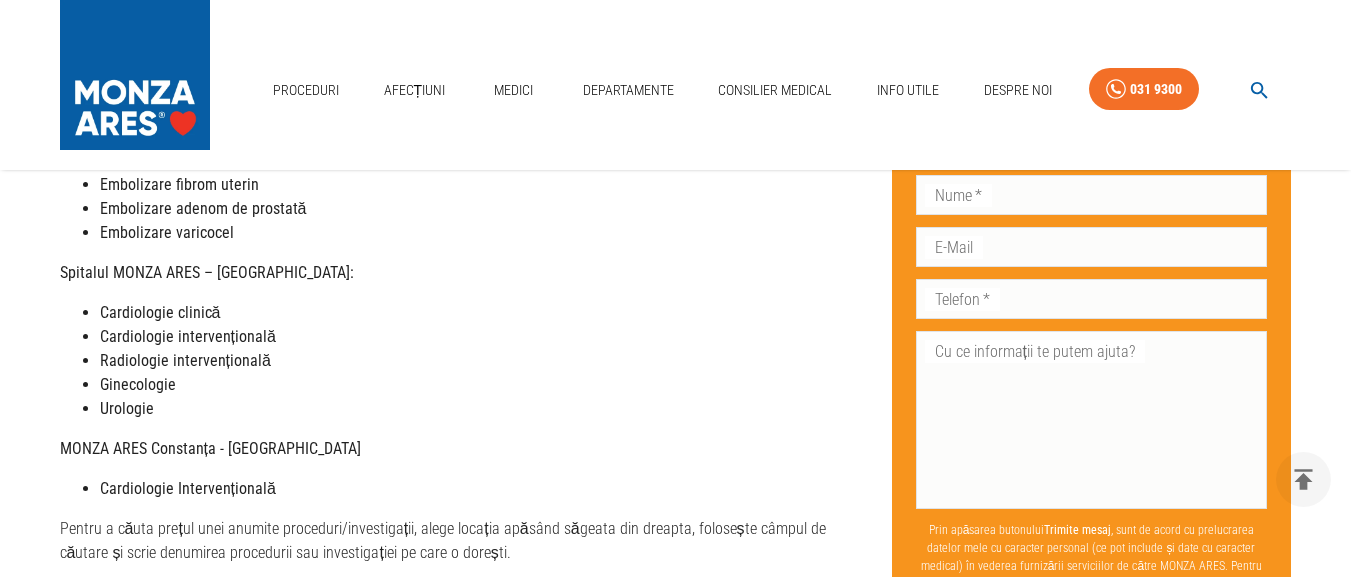 click on "Radiologie intervențională" at bounding box center [185, 360] 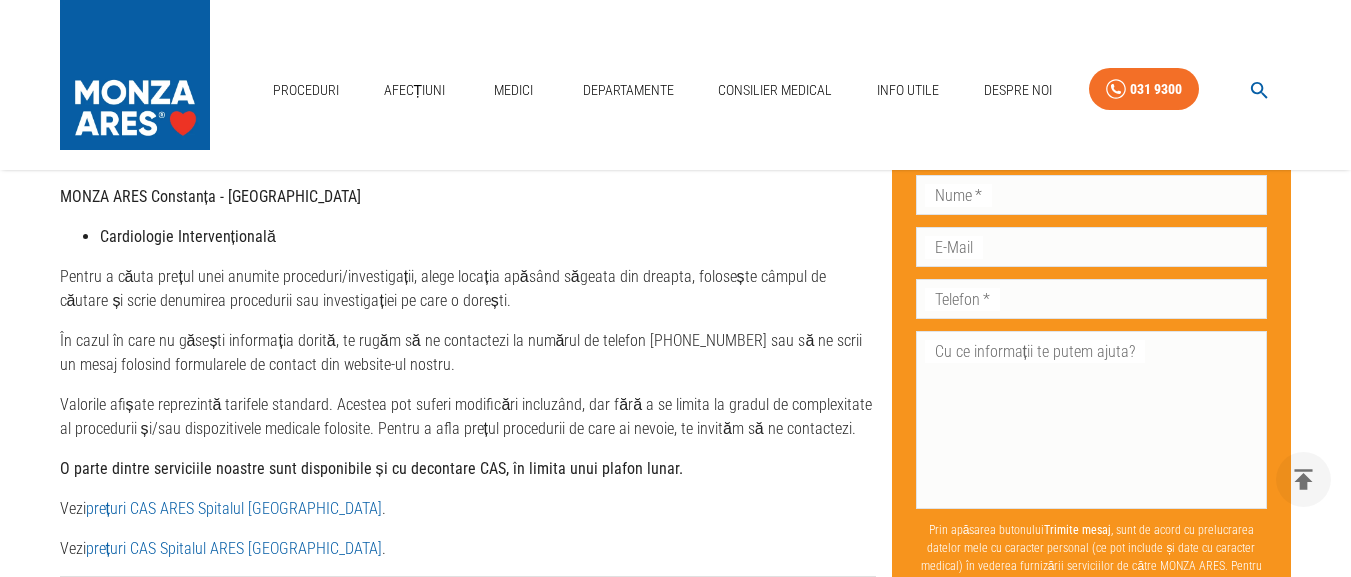 scroll, scrollTop: 840, scrollLeft: 0, axis: vertical 